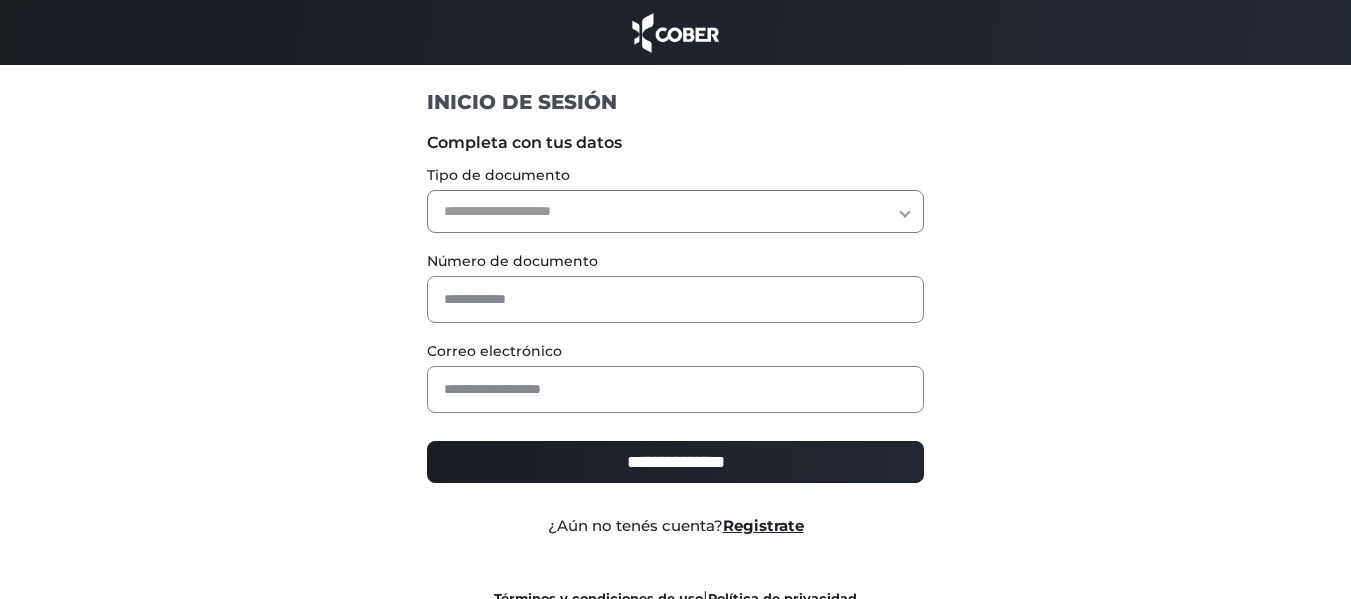 scroll, scrollTop: 0, scrollLeft: 0, axis: both 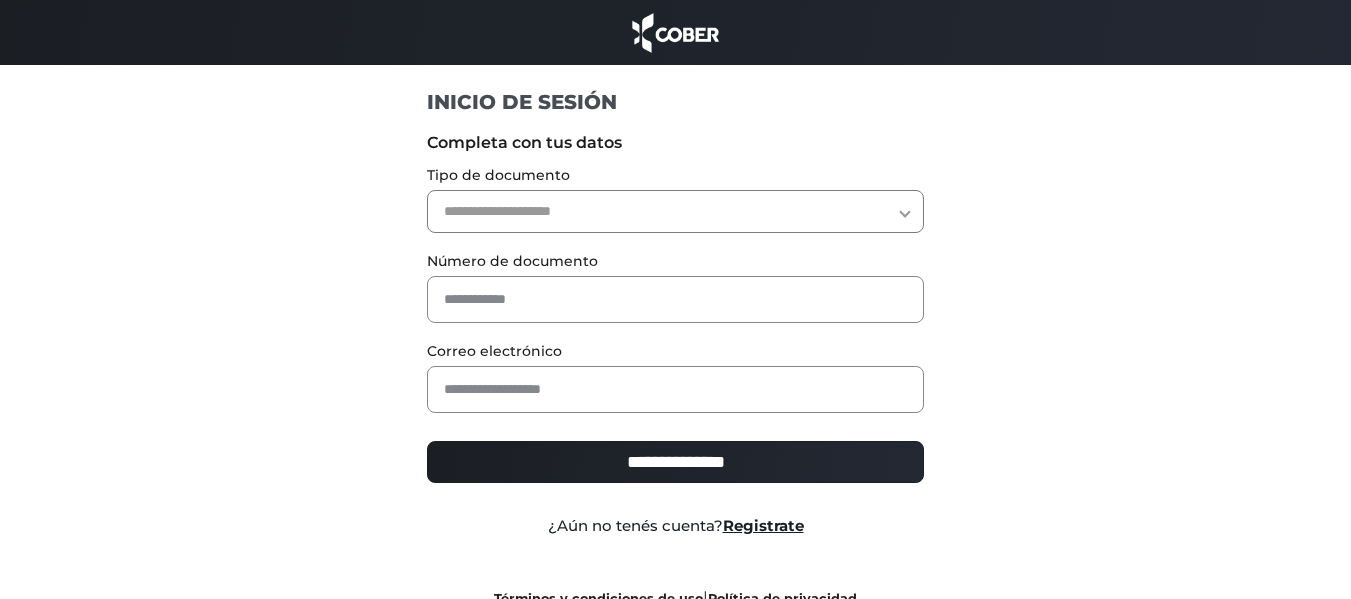 click on "**********" at bounding box center [675, 211] 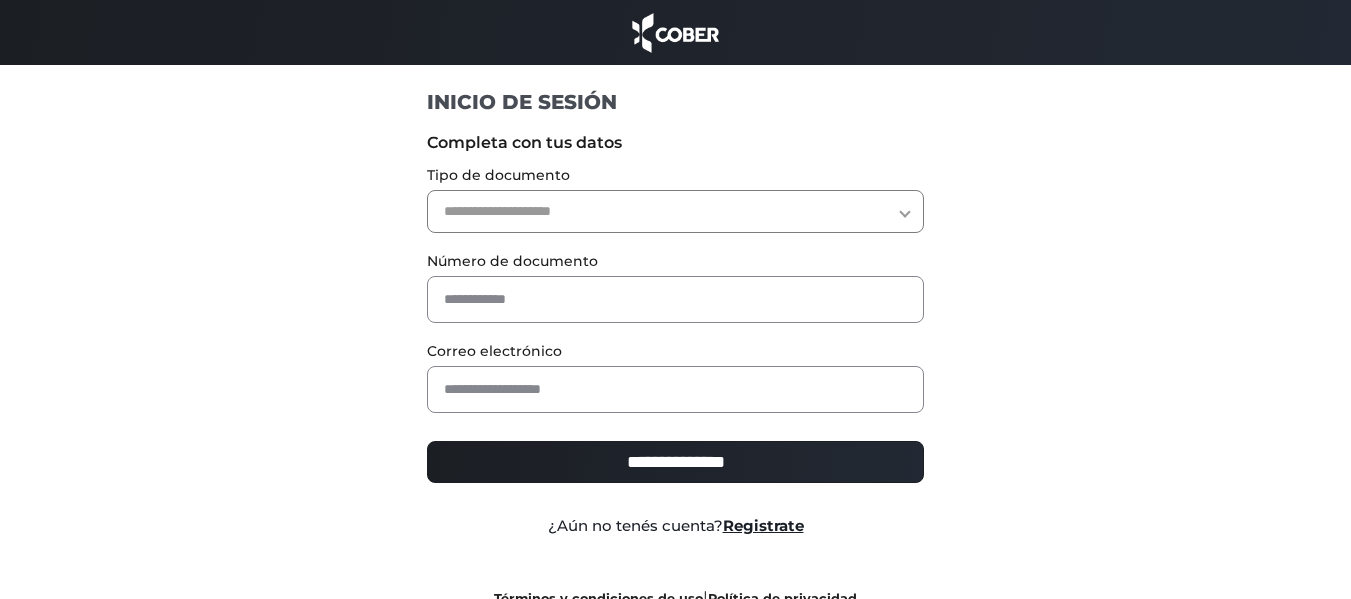 select on "***" 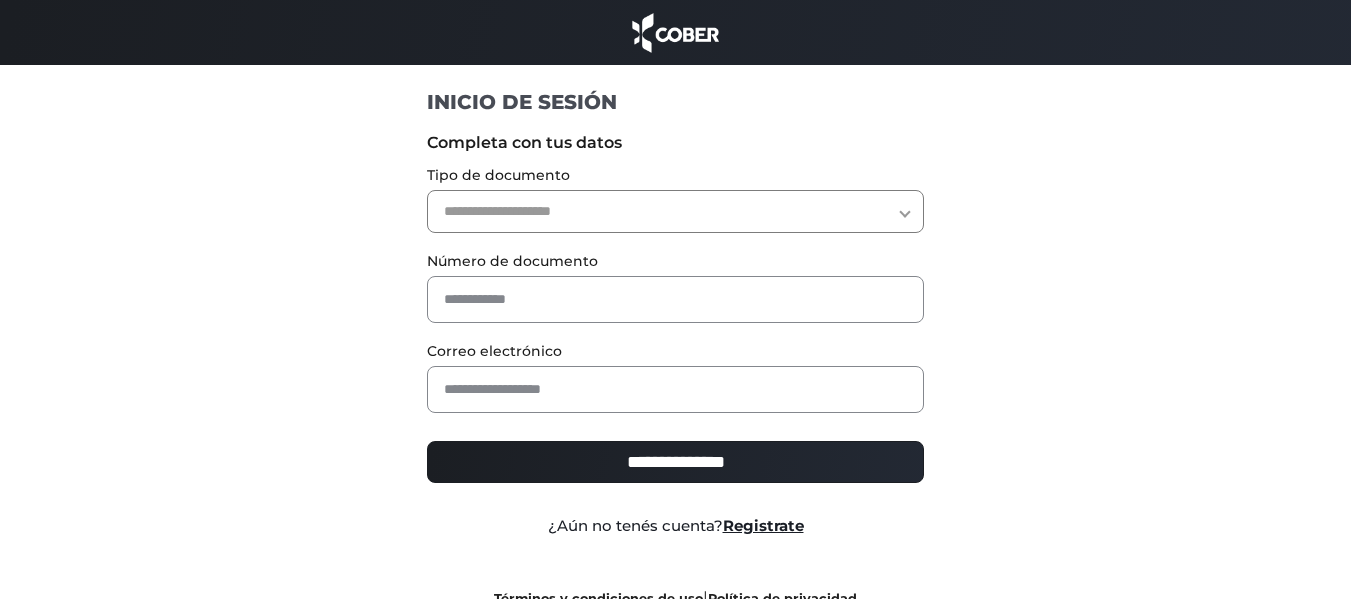 click on "**********" at bounding box center (675, 211) 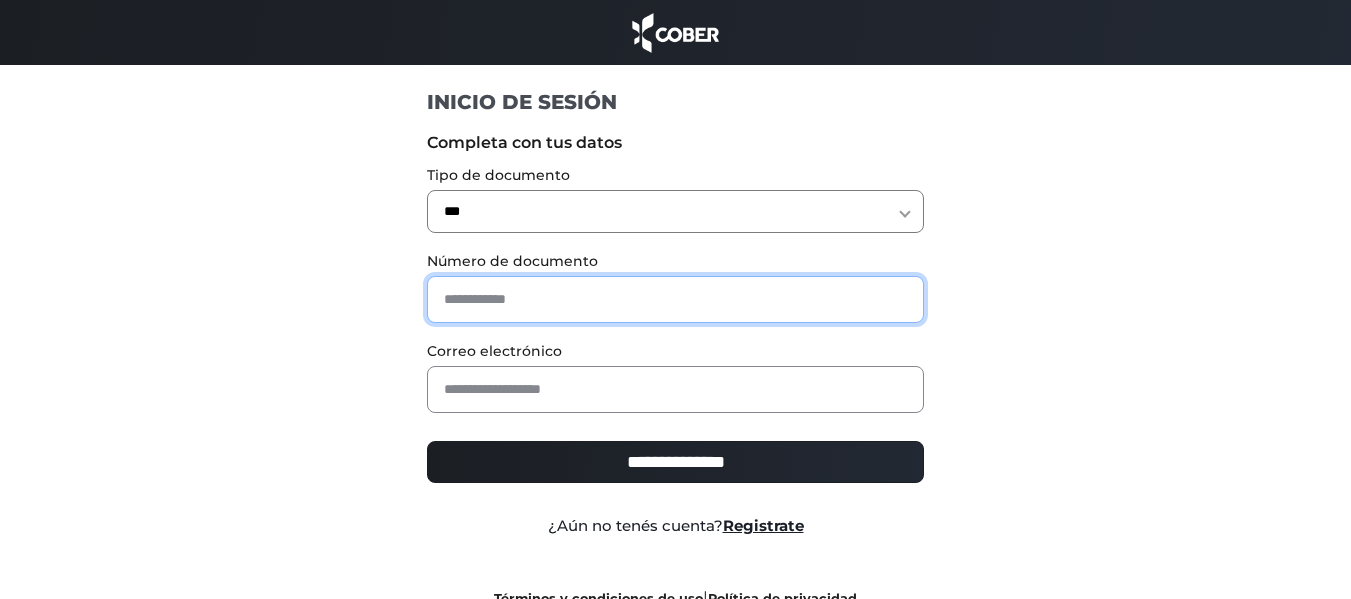 click at bounding box center [675, 299] 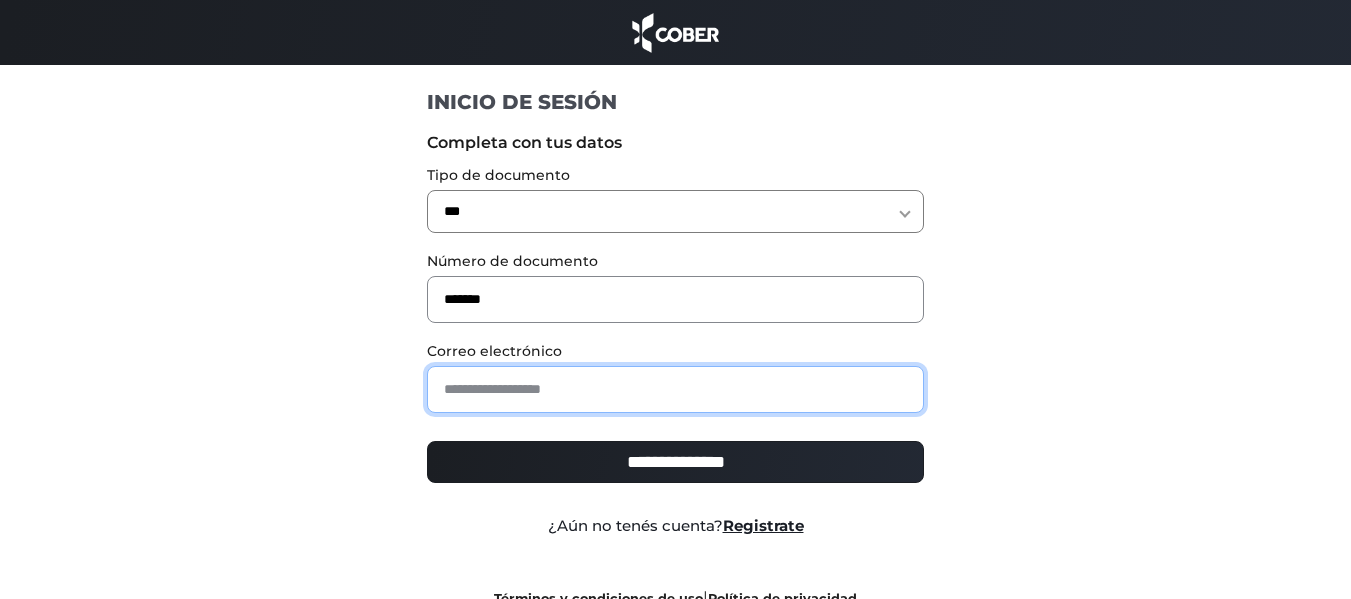 click at bounding box center (675, 389) 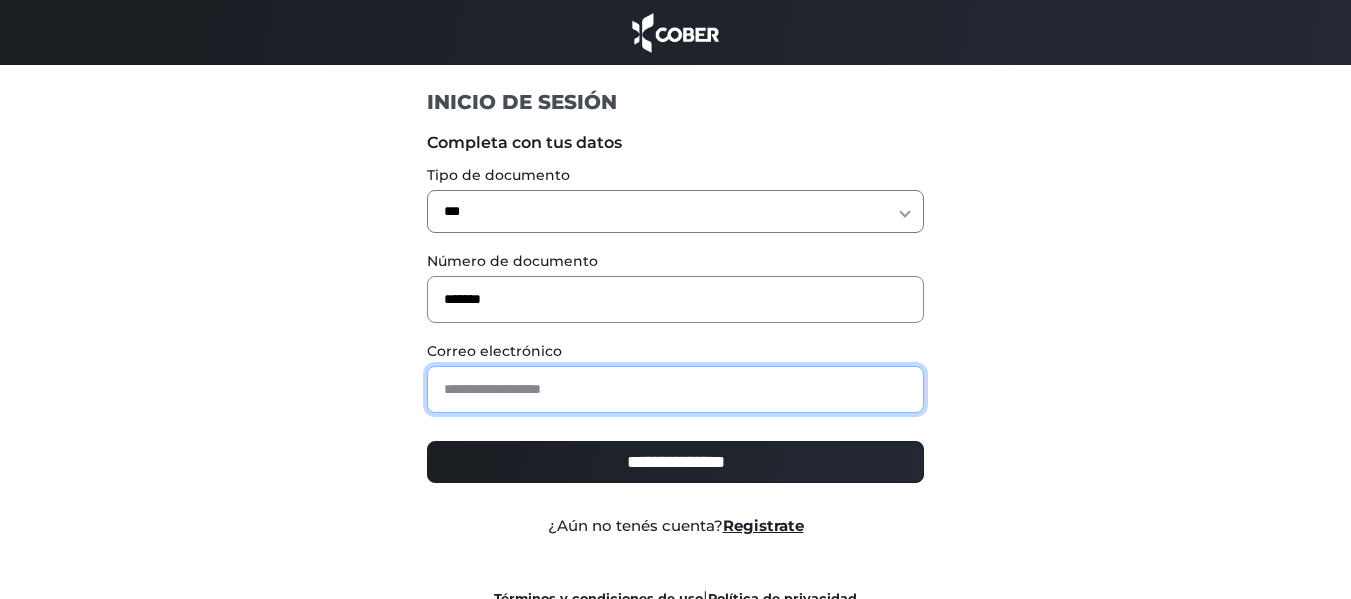 type on "**********" 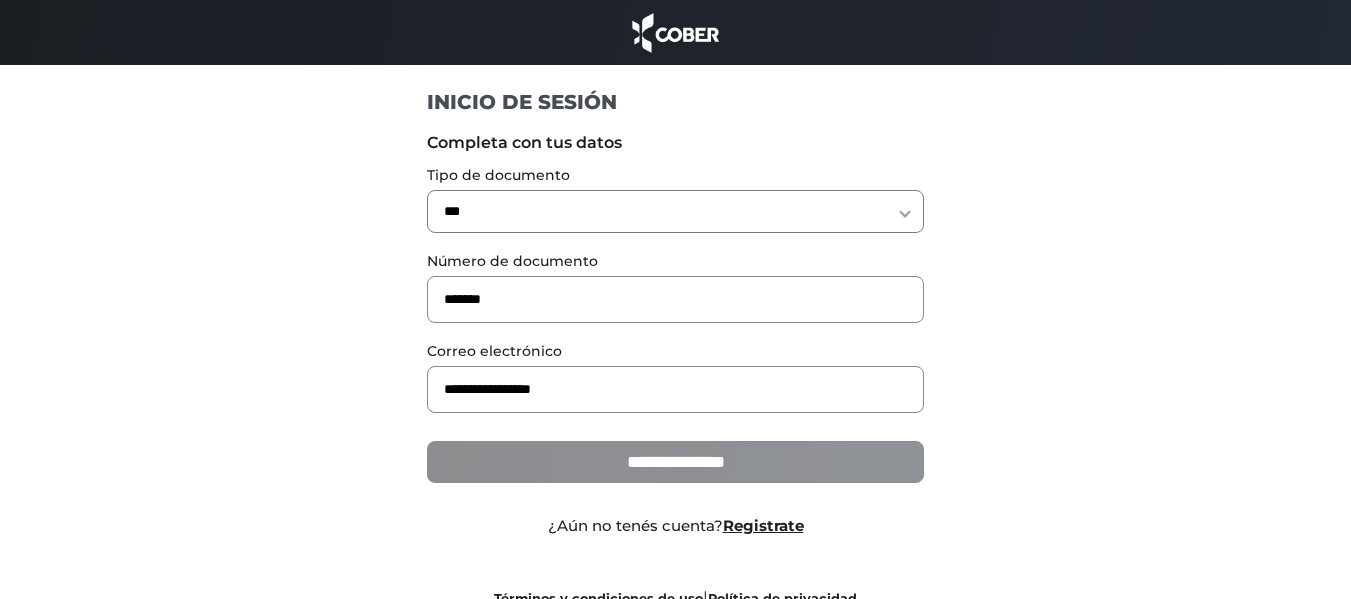 click on "**********" at bounding box center [675, 462] 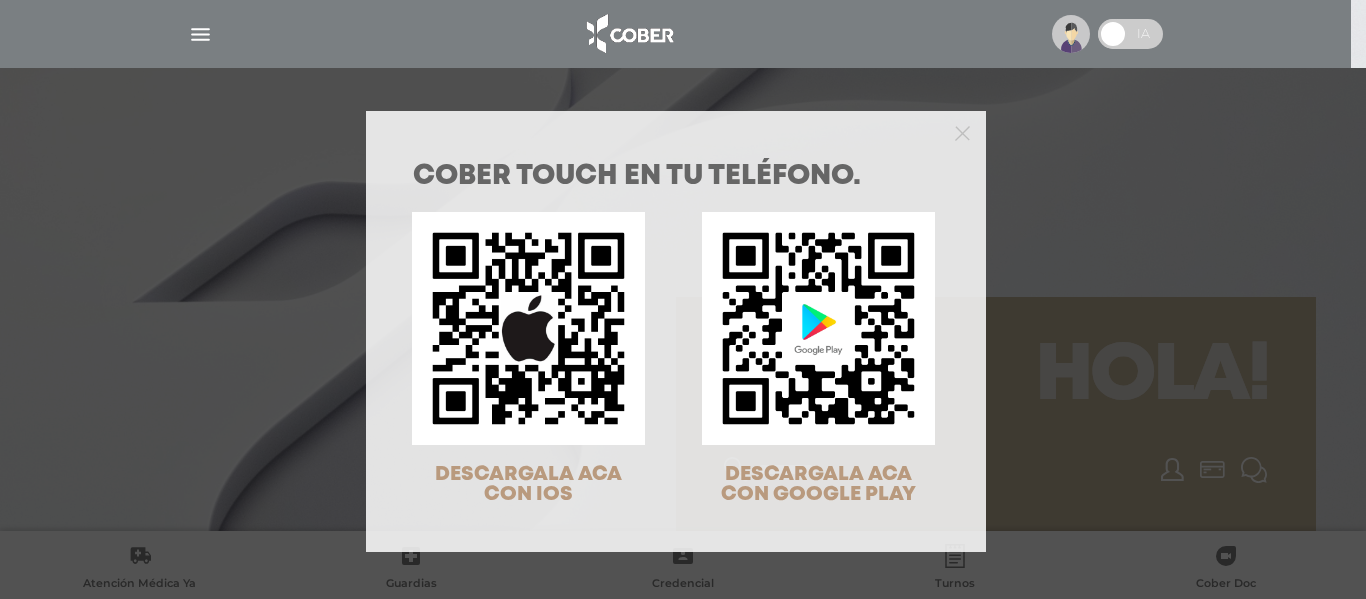 scroll, scrollTop: 0, scrollLeft: 0, axis: both 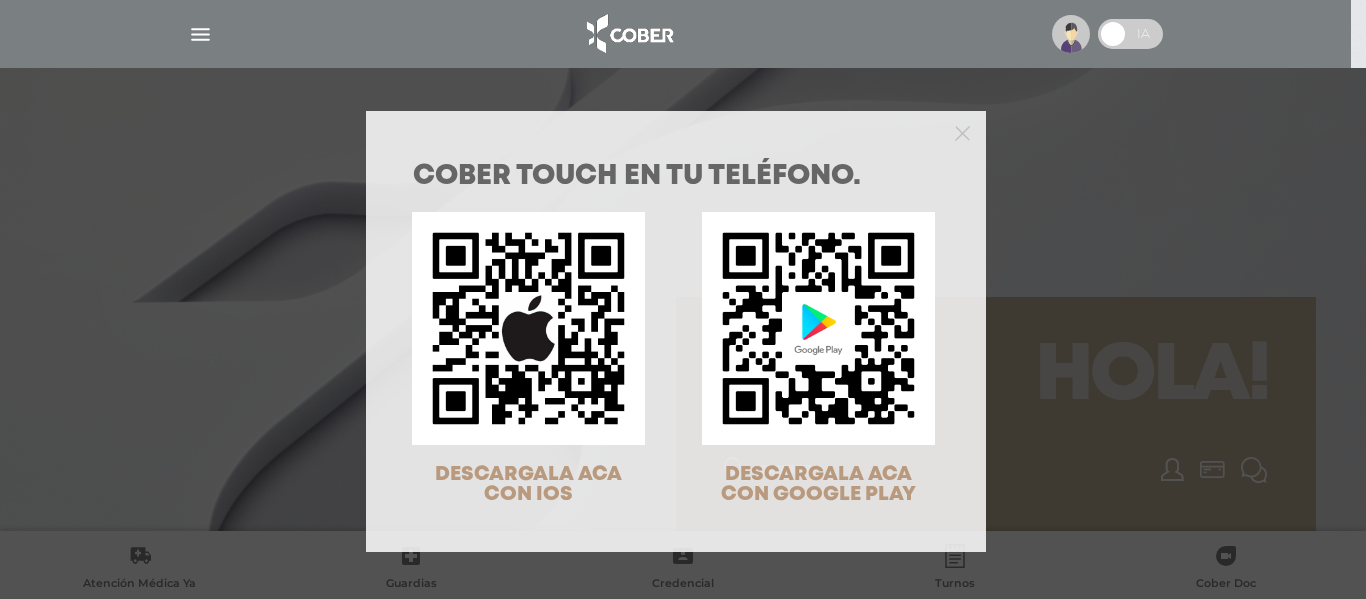 click on "COBER TOUCH en tu teléfono.
DESCARGALA ACA CON IOS
DESCARGALA ACA CON GOOGLE PLAY" at bounding box center (683, 299) 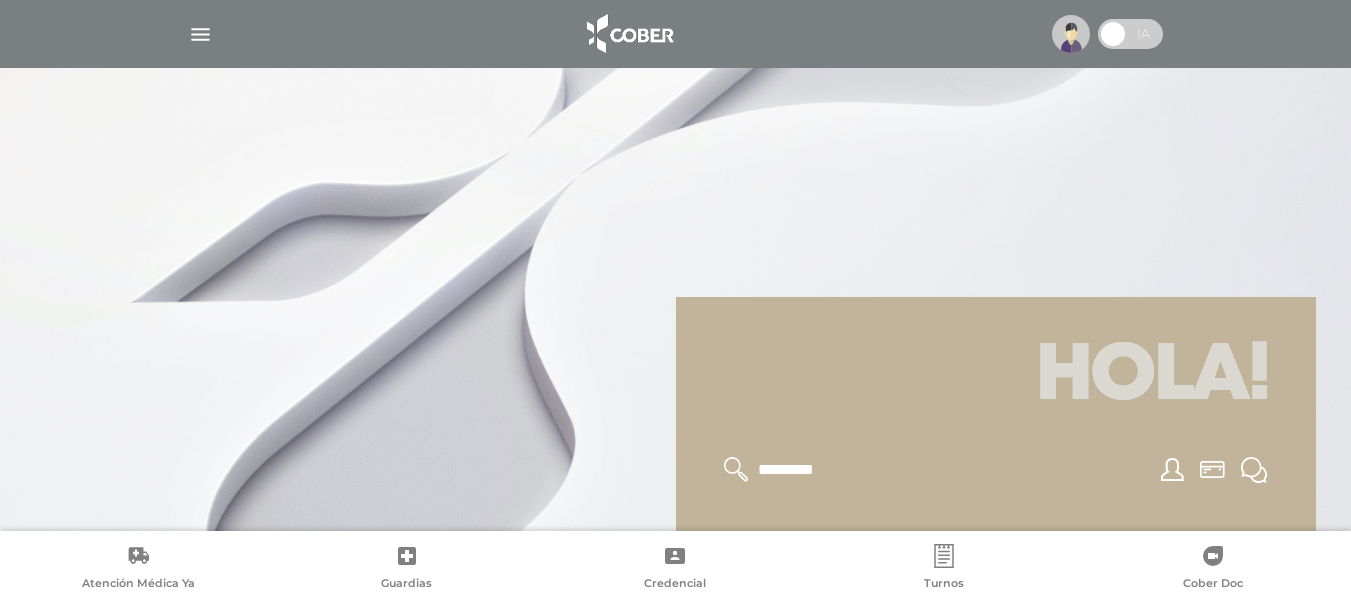 click at bounding box center (200, 34) 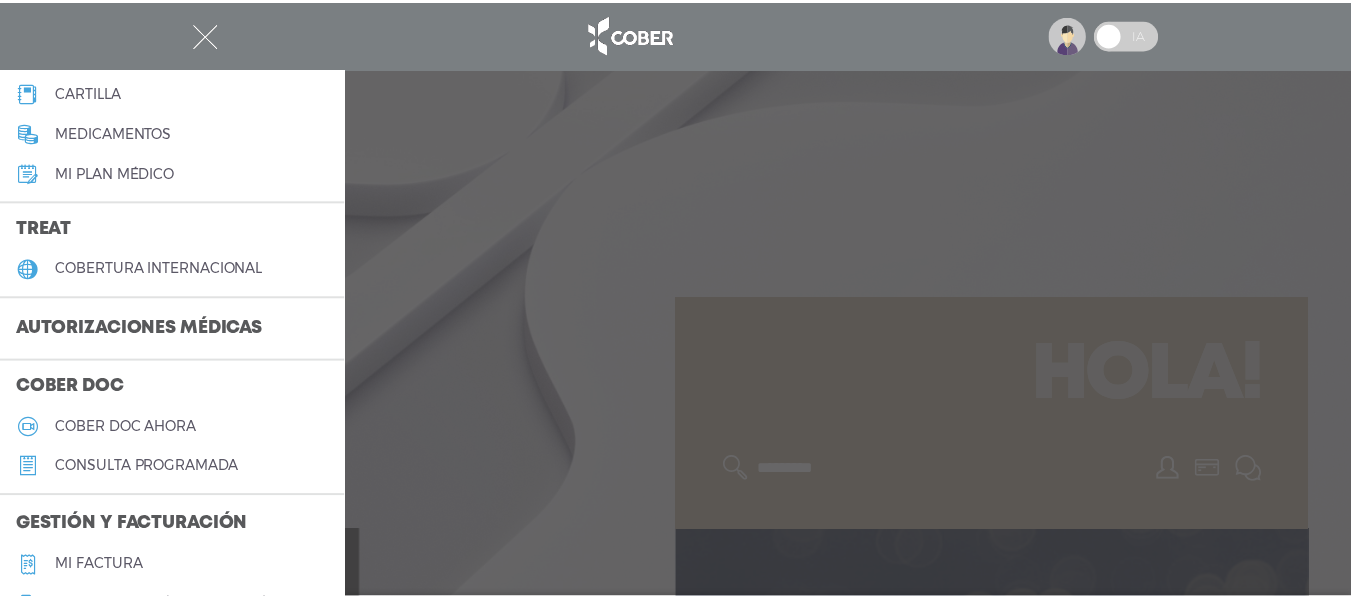scroll, scrollTop: 300, scrollLeft: 0, axis: vertical 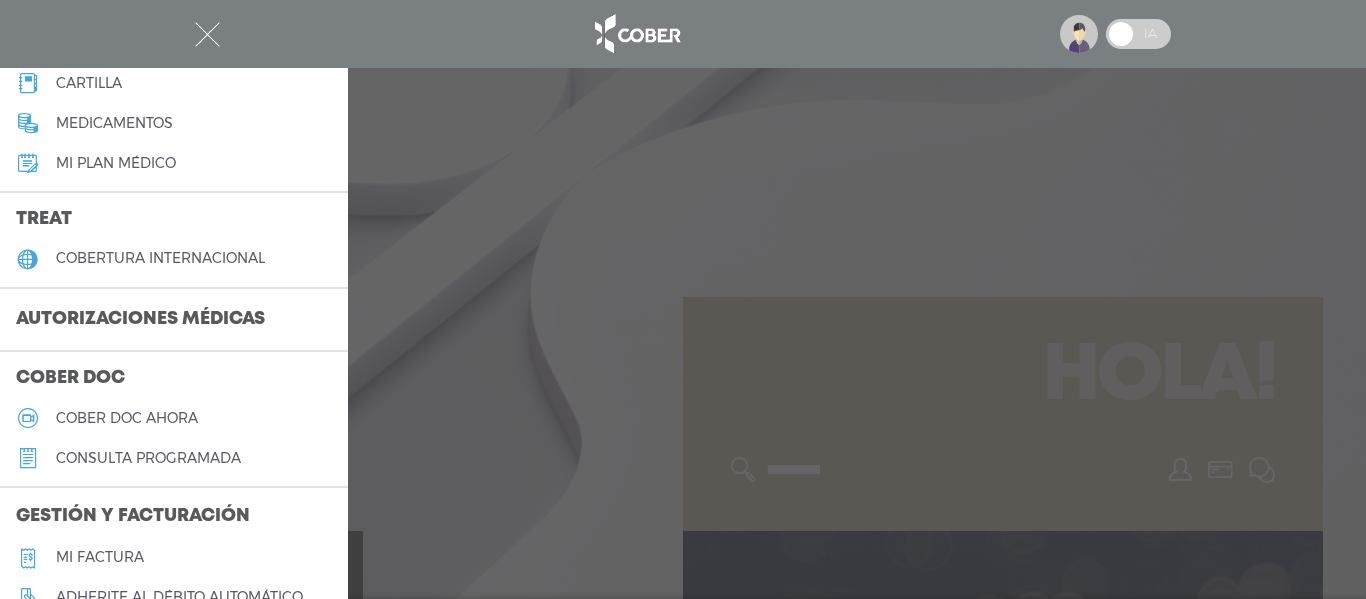 click on "Autorizaciones médicas" at bounding box center [140, 320] 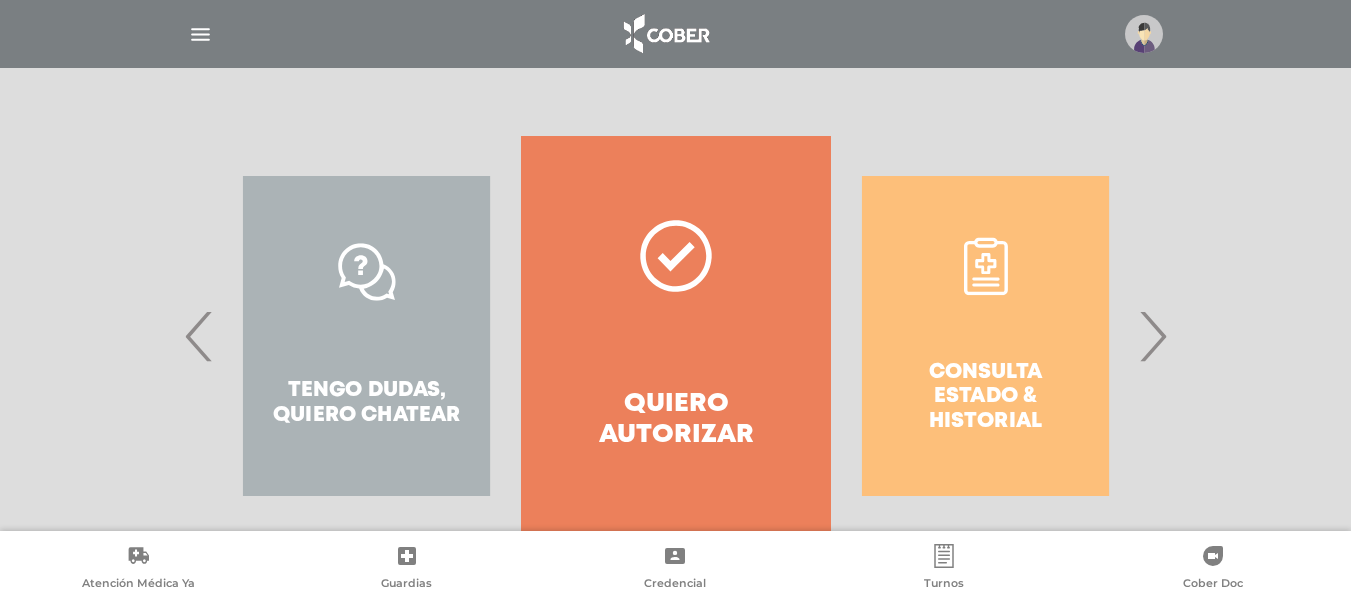 scroll, scrollTop: 400, scrollLeft: 0, axis: vertical 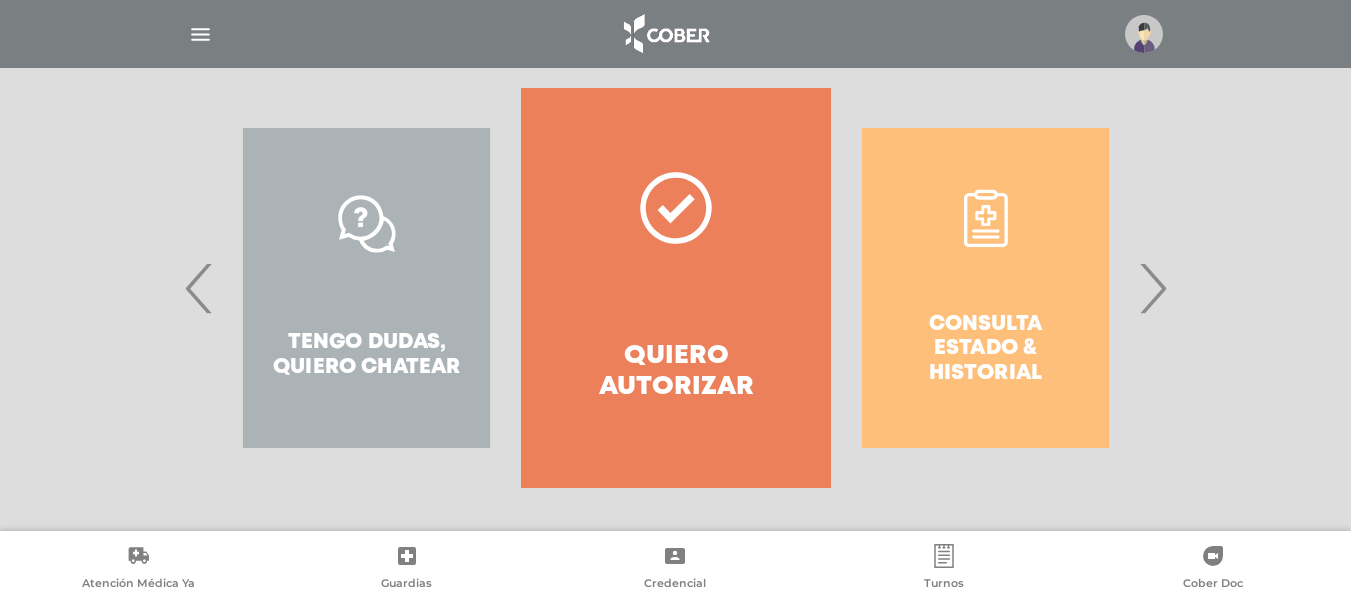 click on "›" at bounding box center [1152, 288] 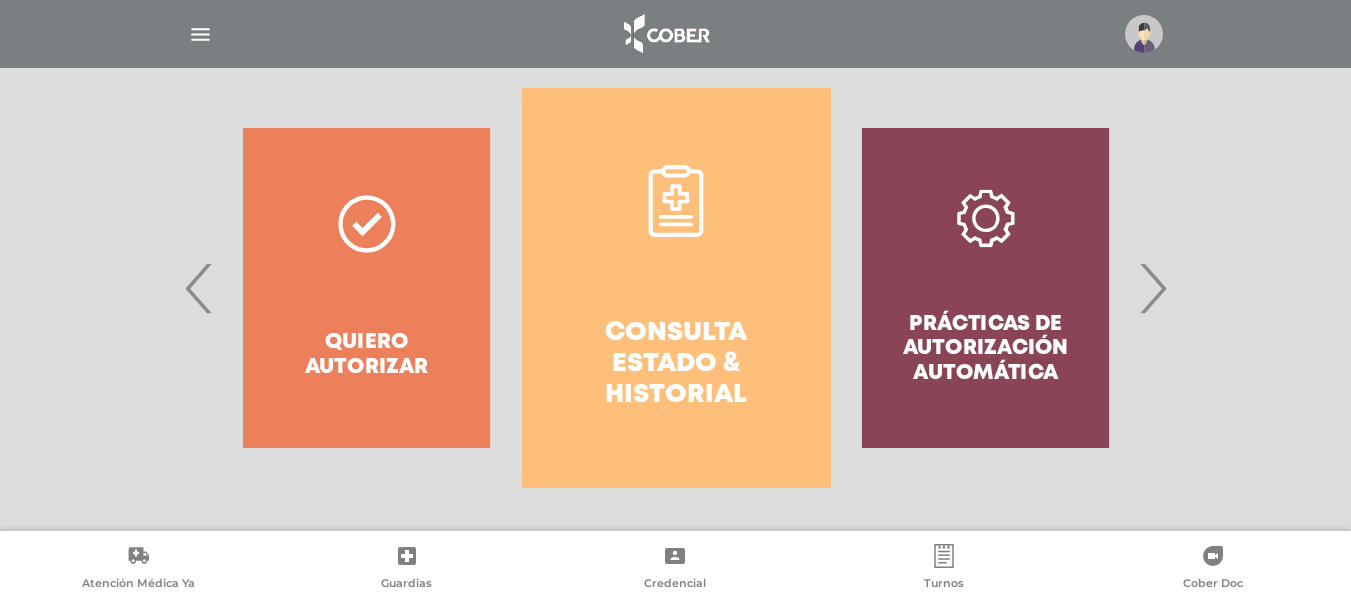 click on "Consulta estado & historial" at bounding box center (676, 365) 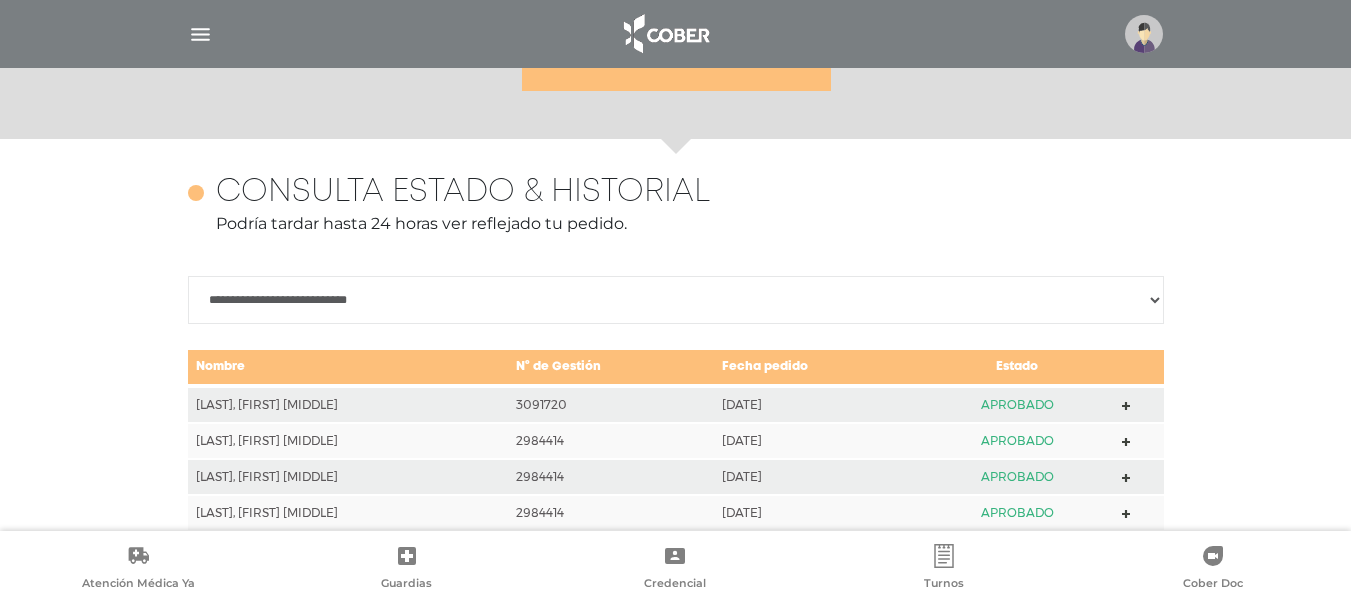 scroll, scrollTop: 888, scrollLeft: 0, axis: vertical 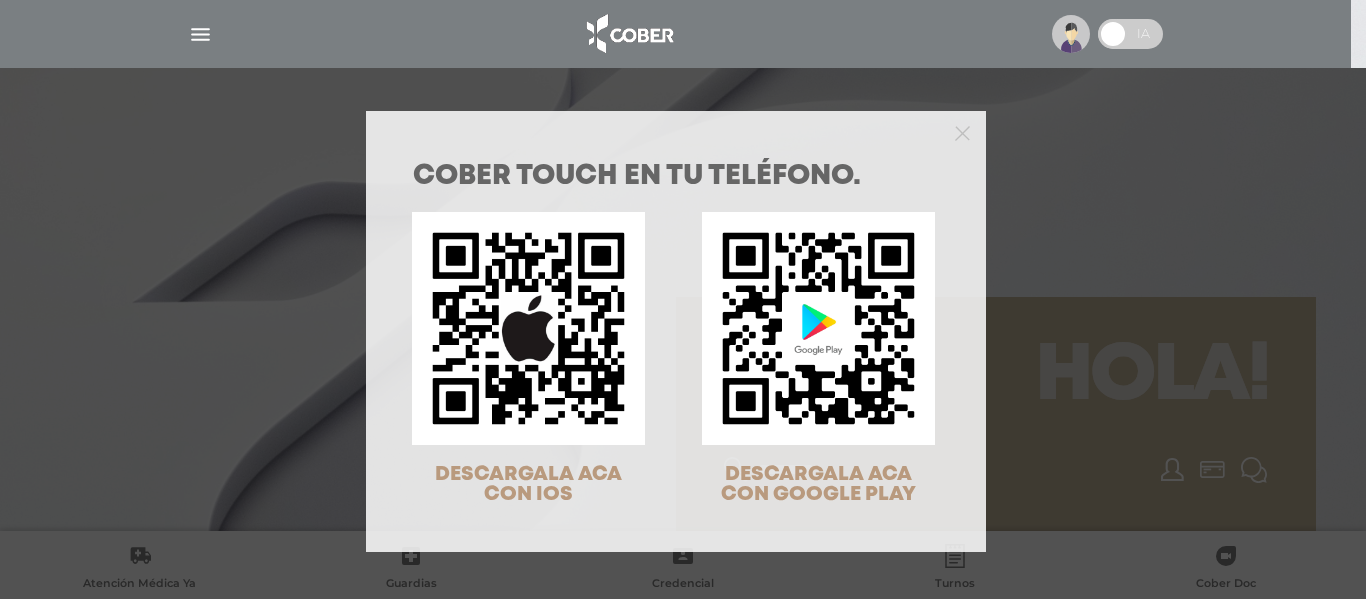click on "COBER TOUCH en tu teléfono.
DESCARGALA ACA CON IOS
DESCARGALA ACA CON GOOGLE PLAY" at bounding box center (683, 299) 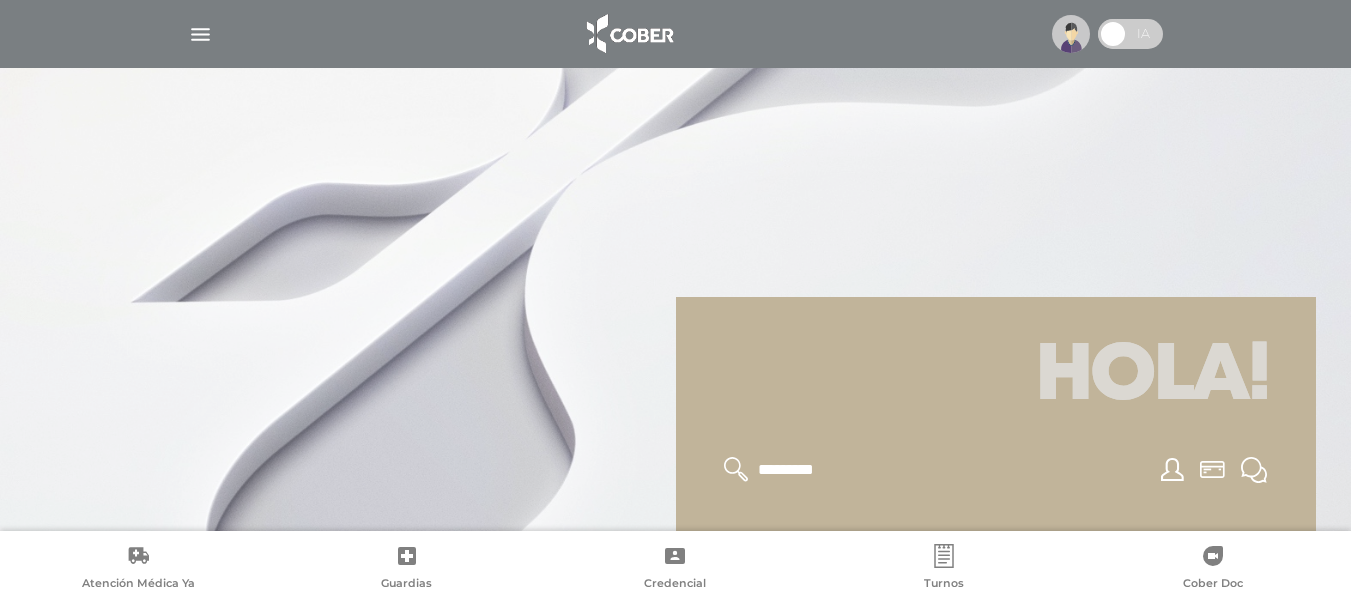 click at bounding box center [200, 34] 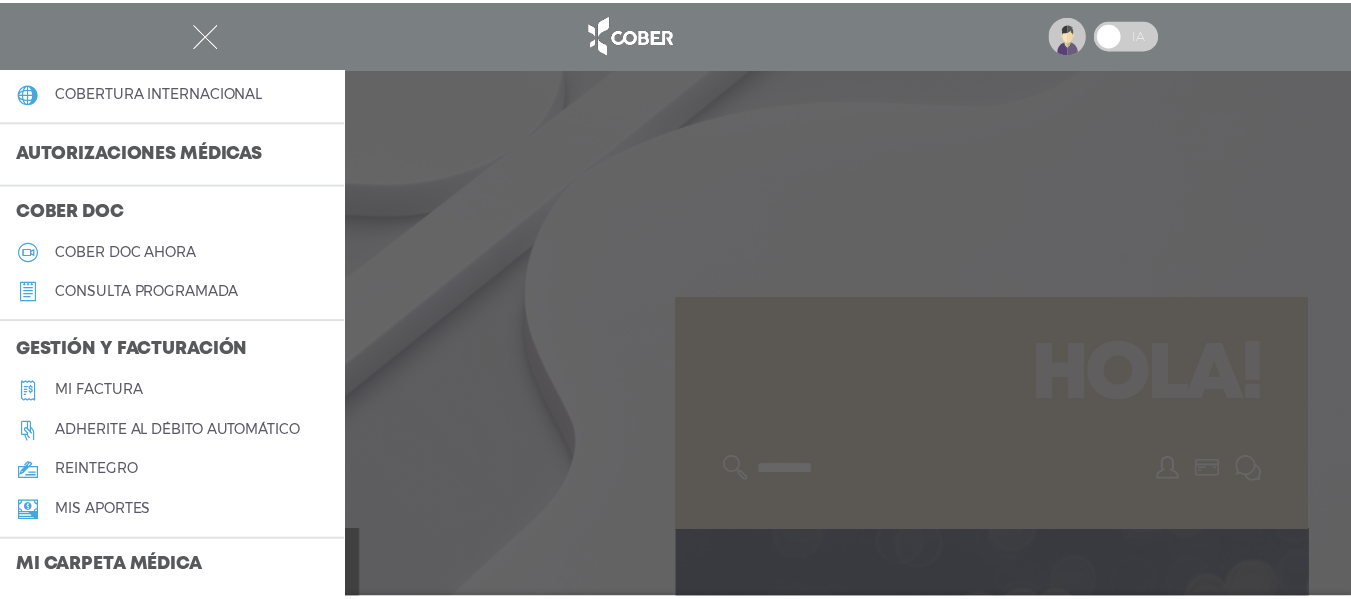 scroll, scrollTop: 500, scrollLeft: 0, axis: vertical 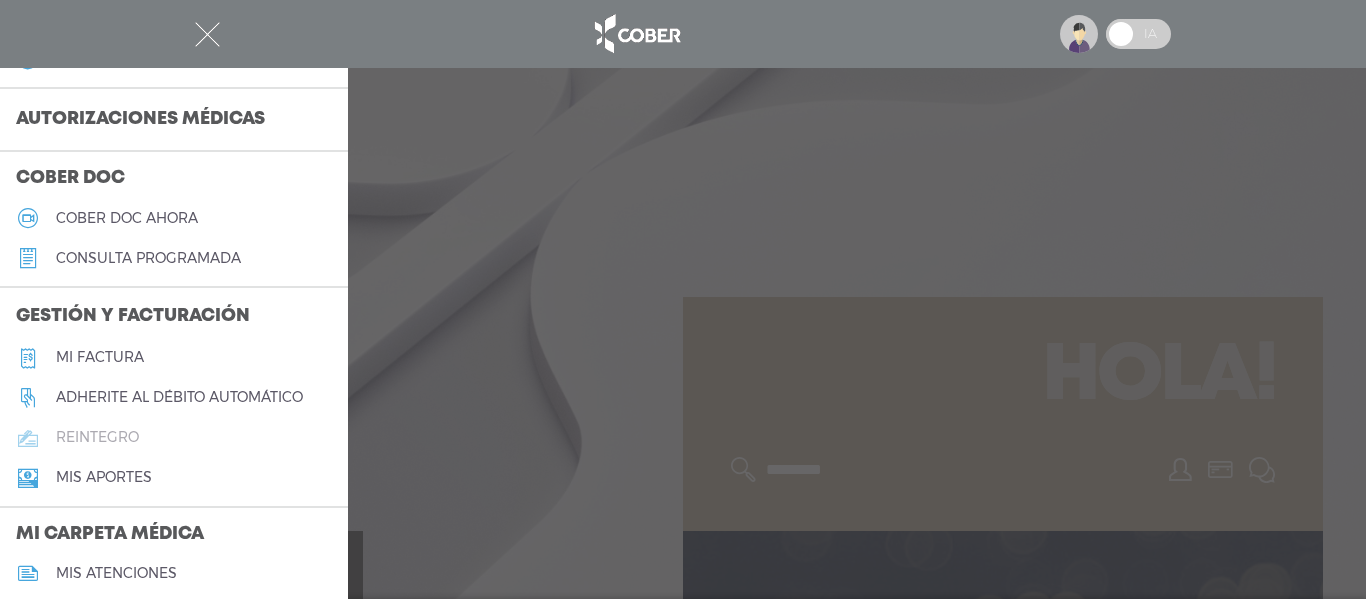 click on "reintegro" at bounding box center [97, 437] 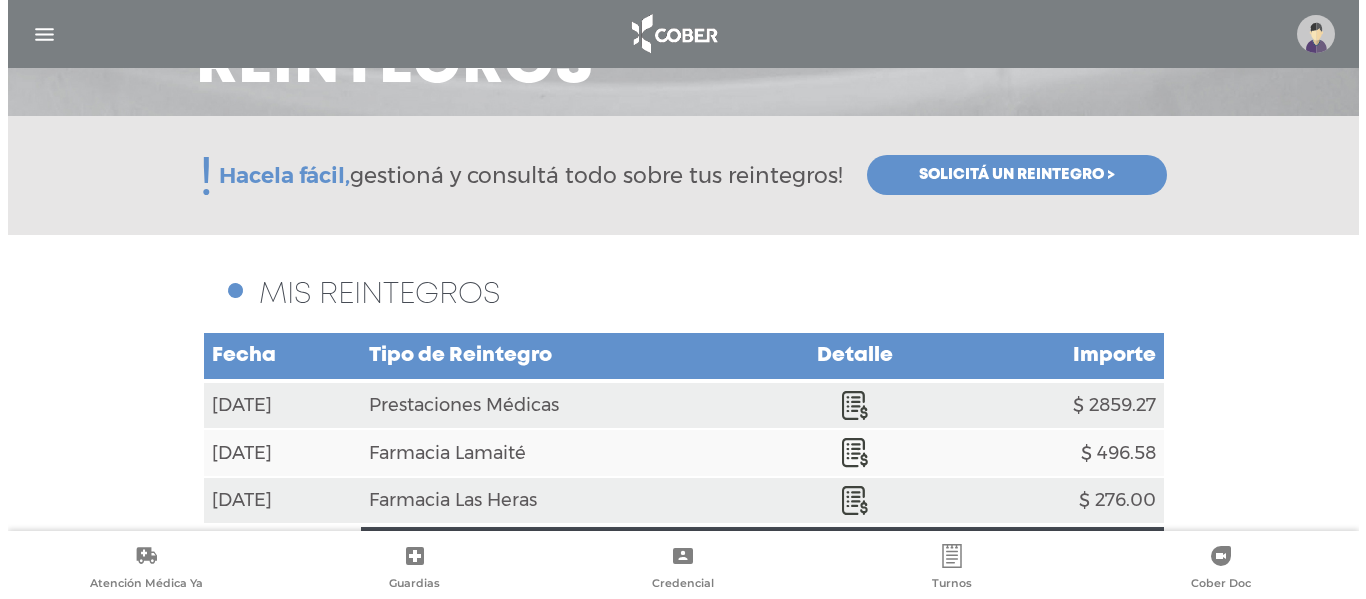 scroll, scrollTop: 160, scrollLeft: 0, axis: vertical 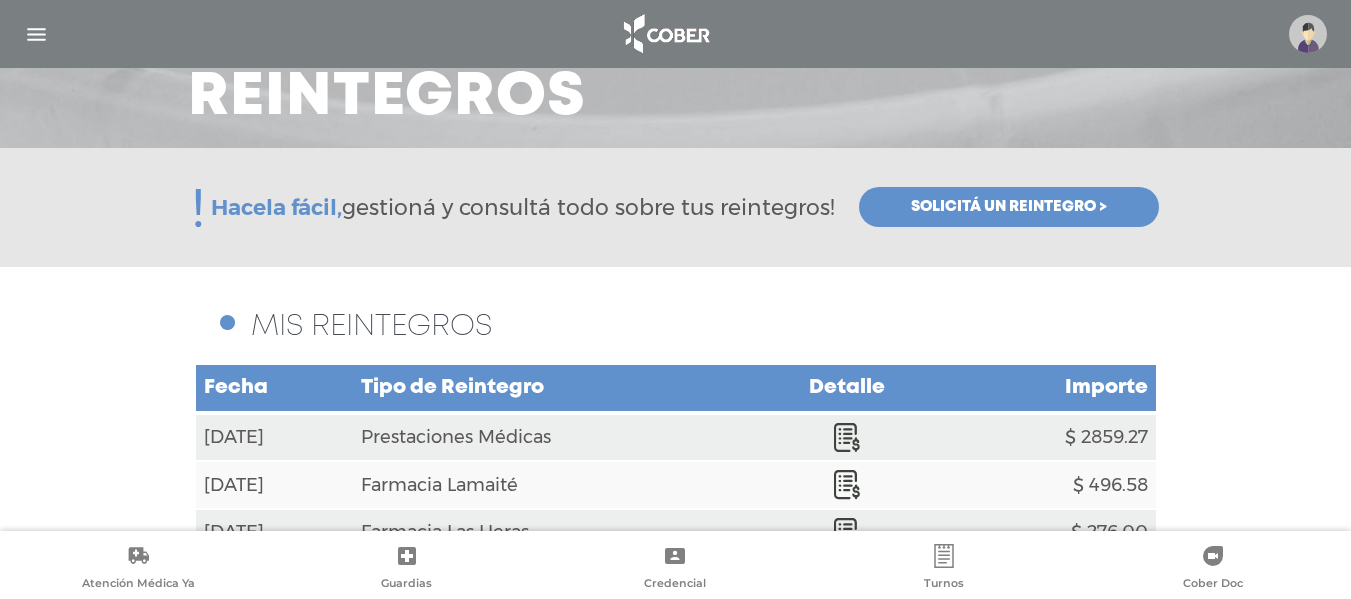 drag, startPoint x: 39, startPoint y: 33, endPoint x: 432, endPoint y: 131, distance: 405.03458 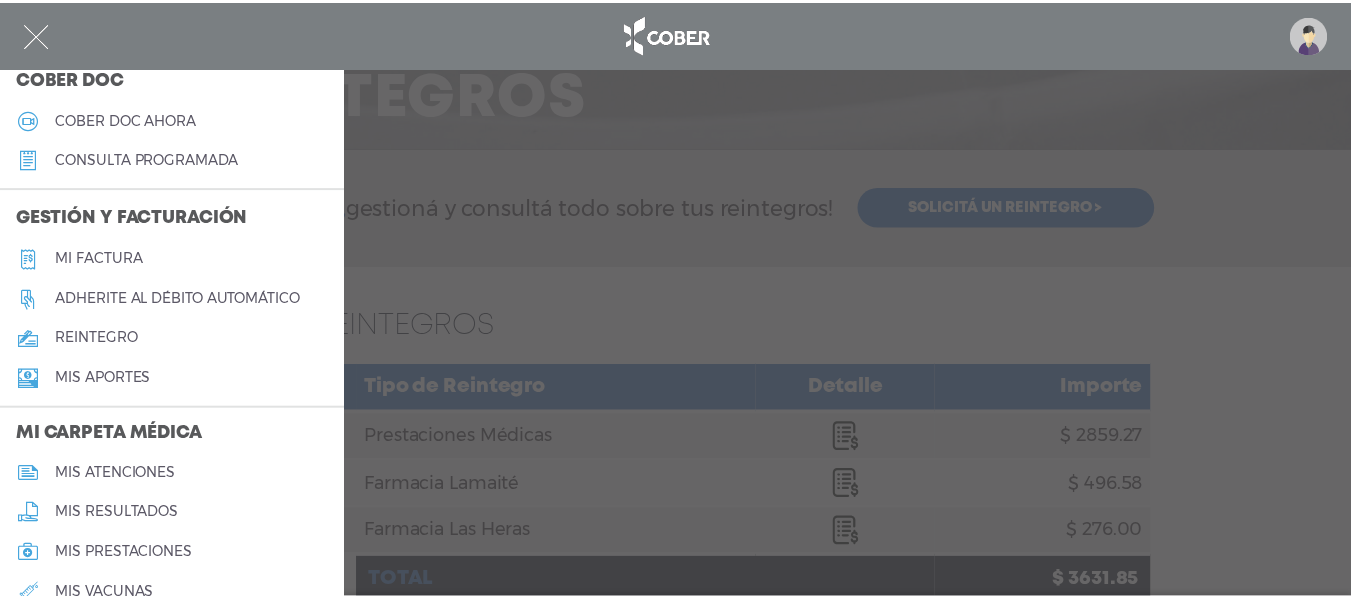 scroll, scrollTop: 600, scrollLeft: 0, axis: vertical 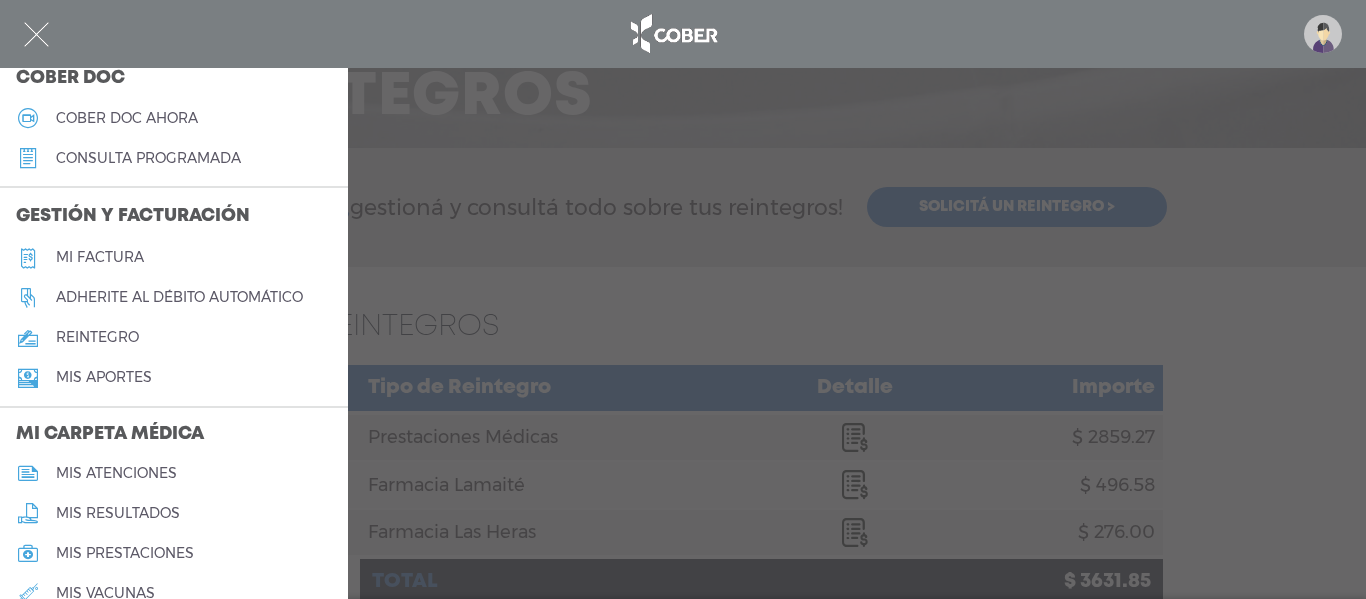 click on "mis atenciones" at bounding box center [116, 473] 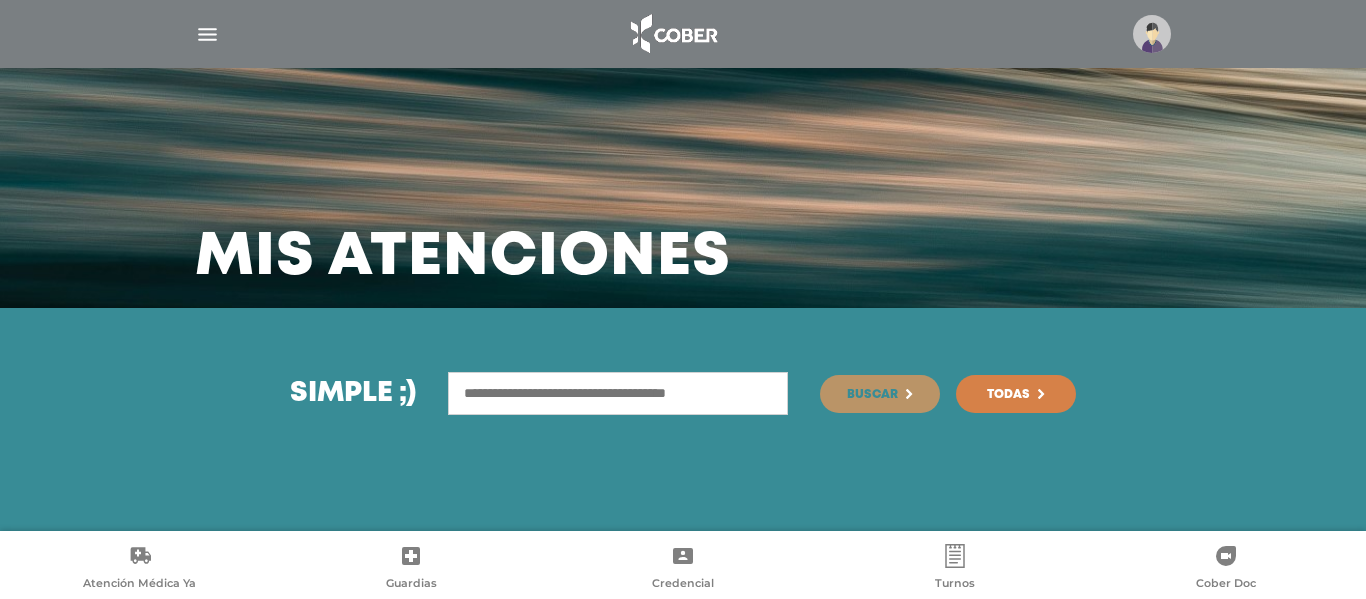 scroll, scrollTop: 0, scrollLeft: 0, axis: both 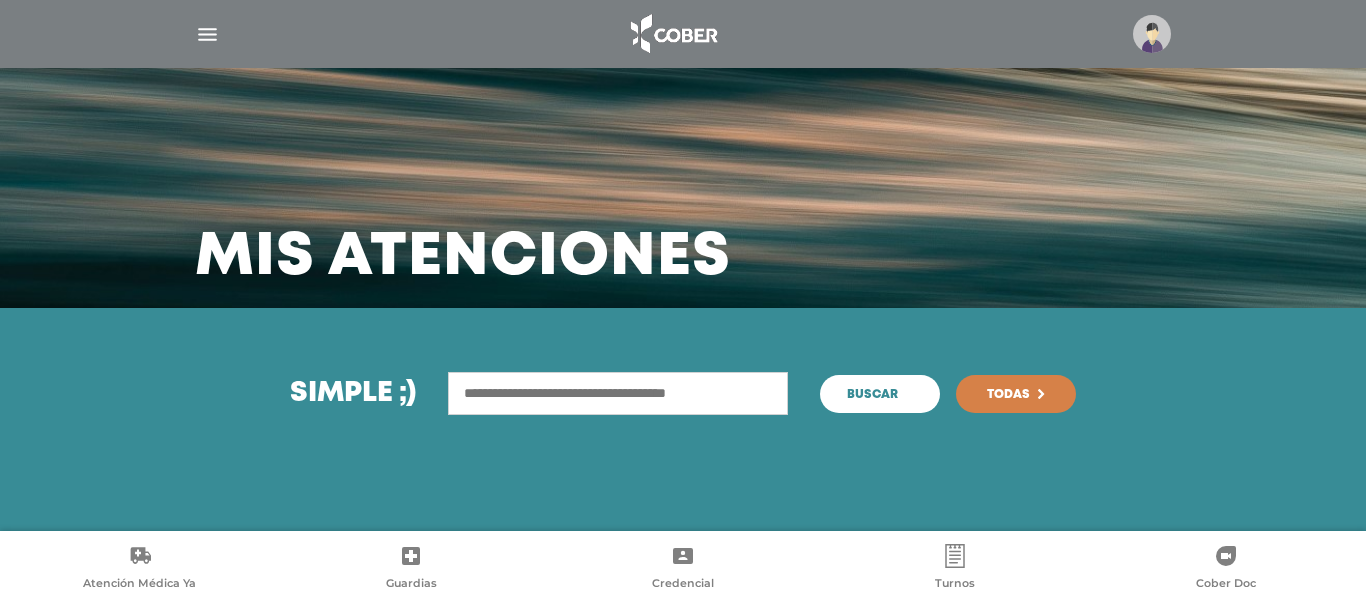 click on "Buscar" at bounding box center (872, 395) 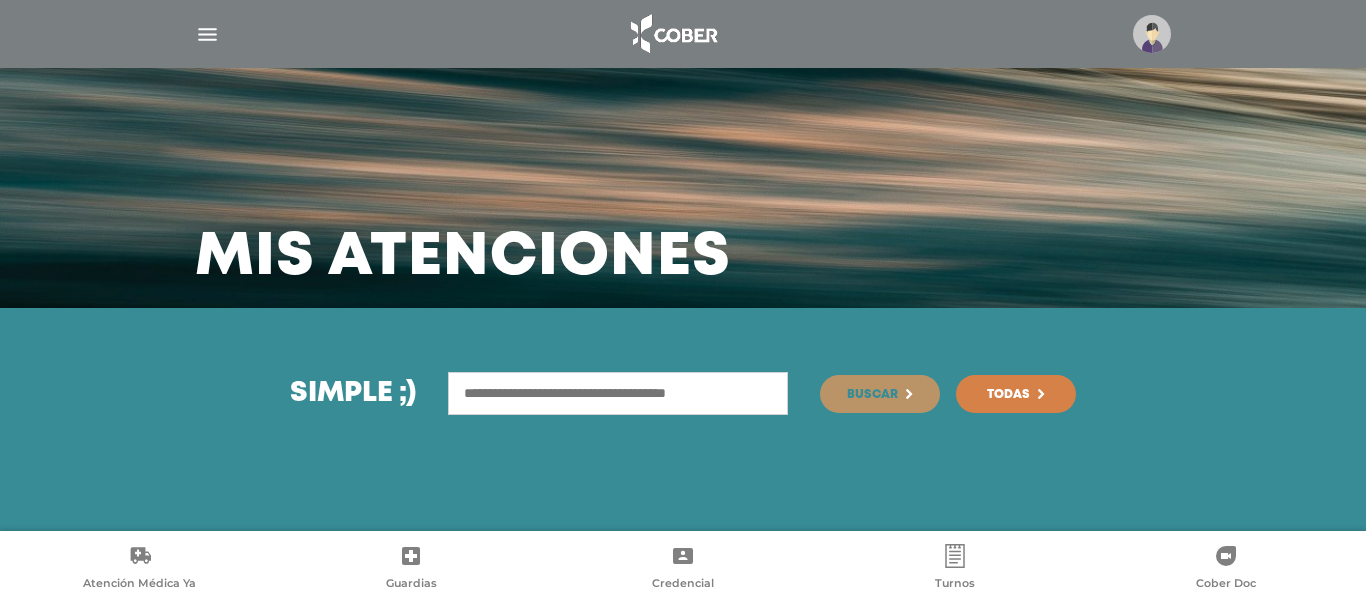 click at bounding box center [207, 34] 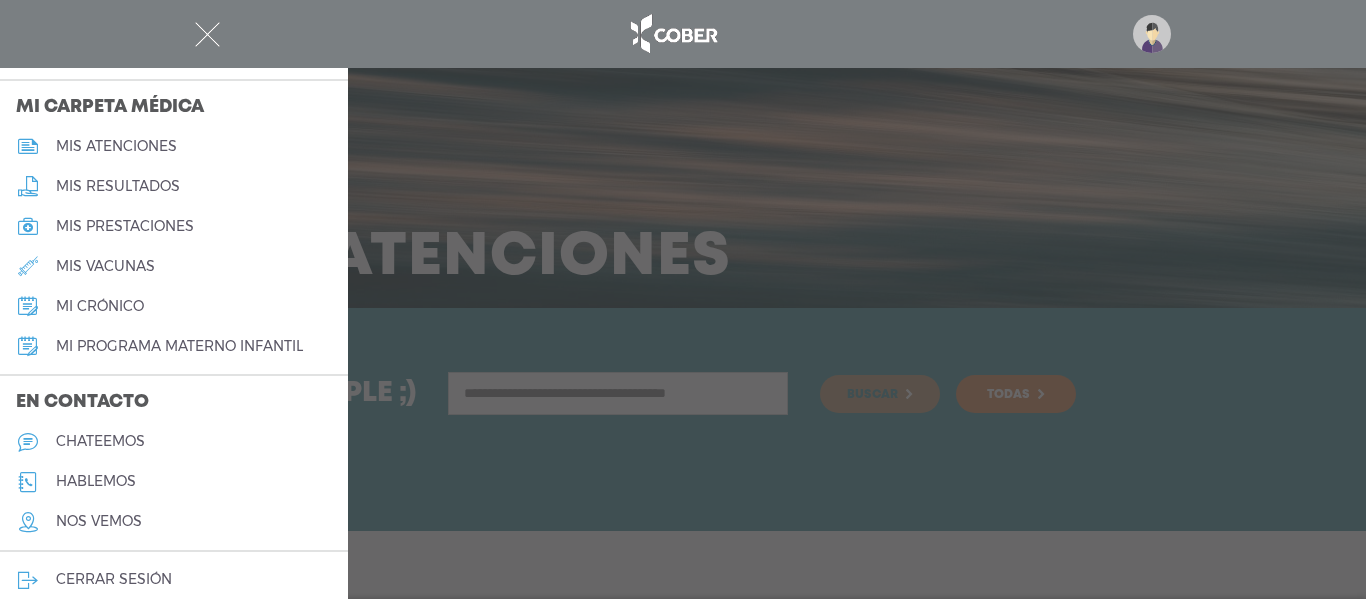 scroll, scrollTop: 944, scrollLeft: 0, axis: vertical 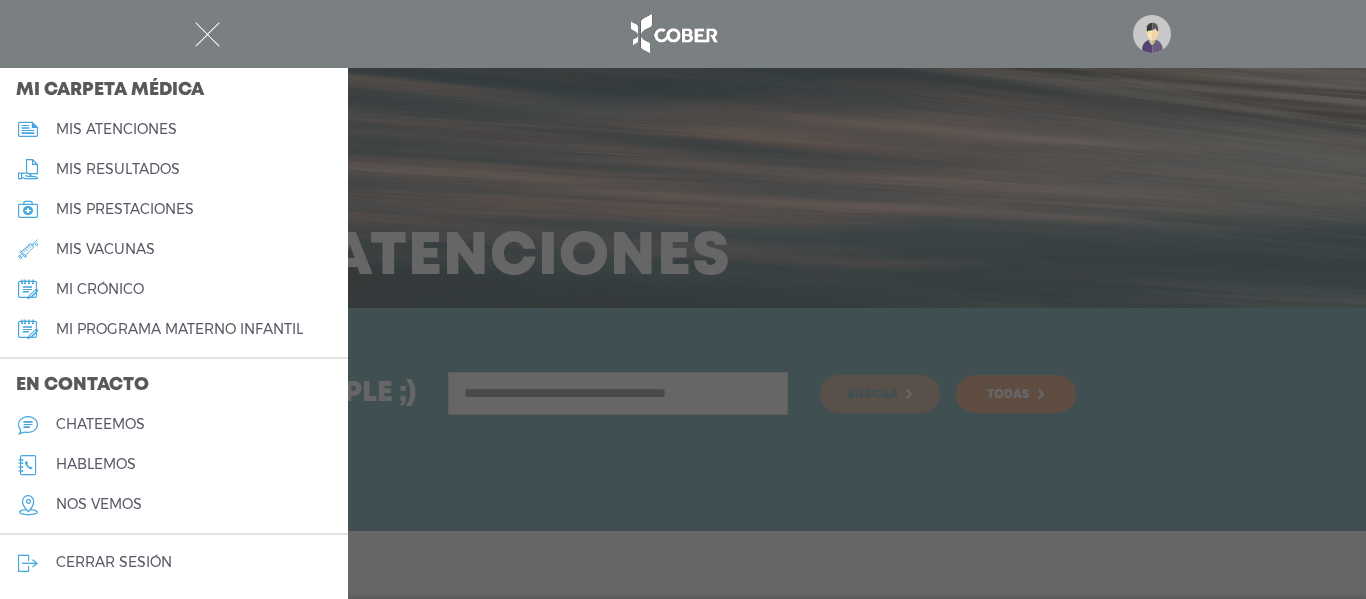 click on "cerrar sesión" at bounding box center [114, 562] 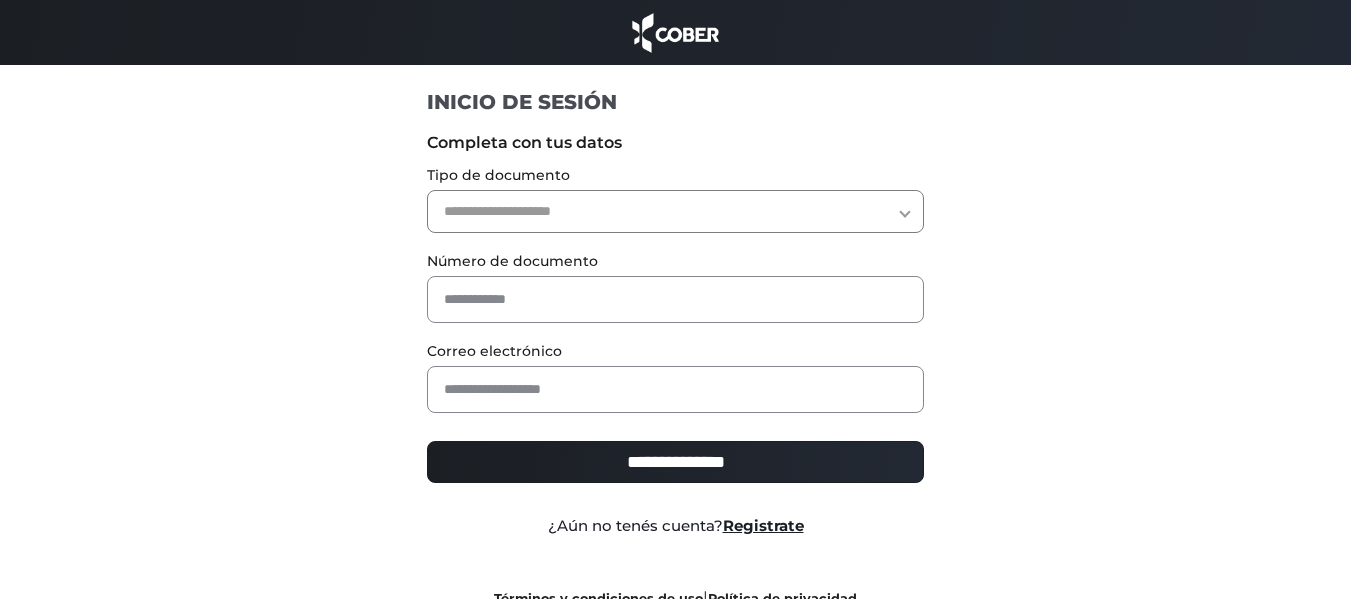 scroll, scrollTop: 0, scrollLeft: 0, axis: both 